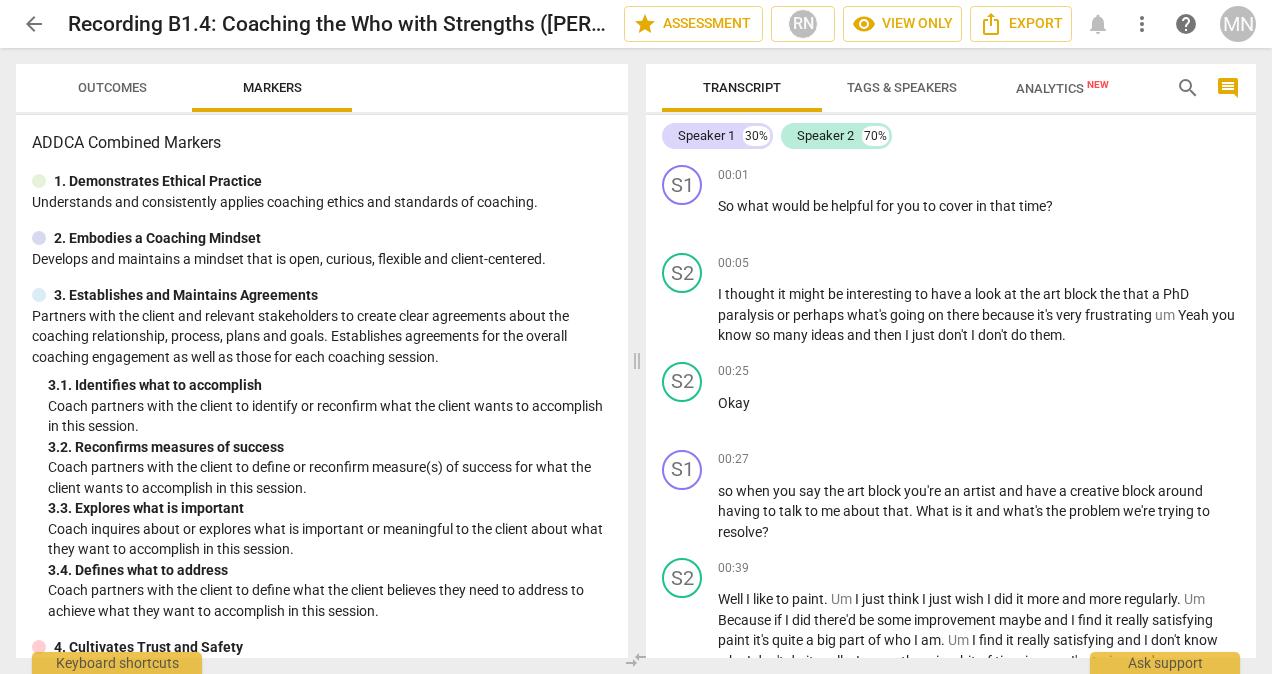 scroll, scrollTop: 0, scrollLeft: 0, axis: both 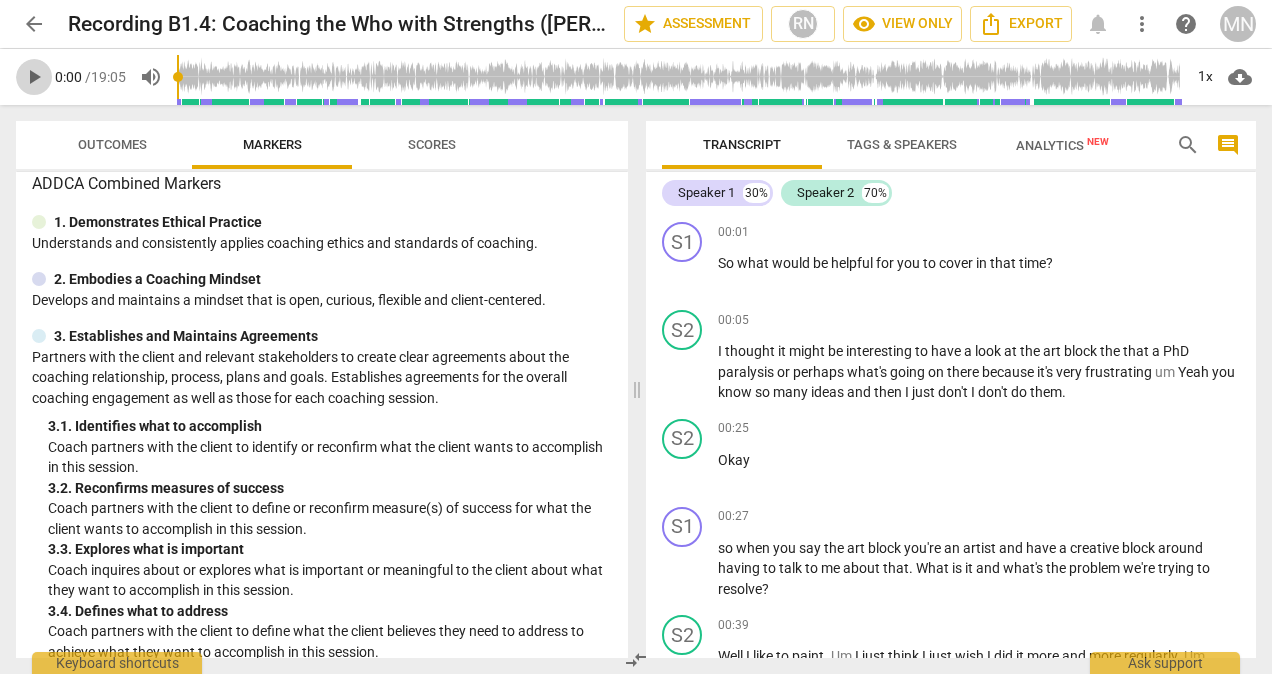 click on "play_arrow" at bounding box center [34, 77] 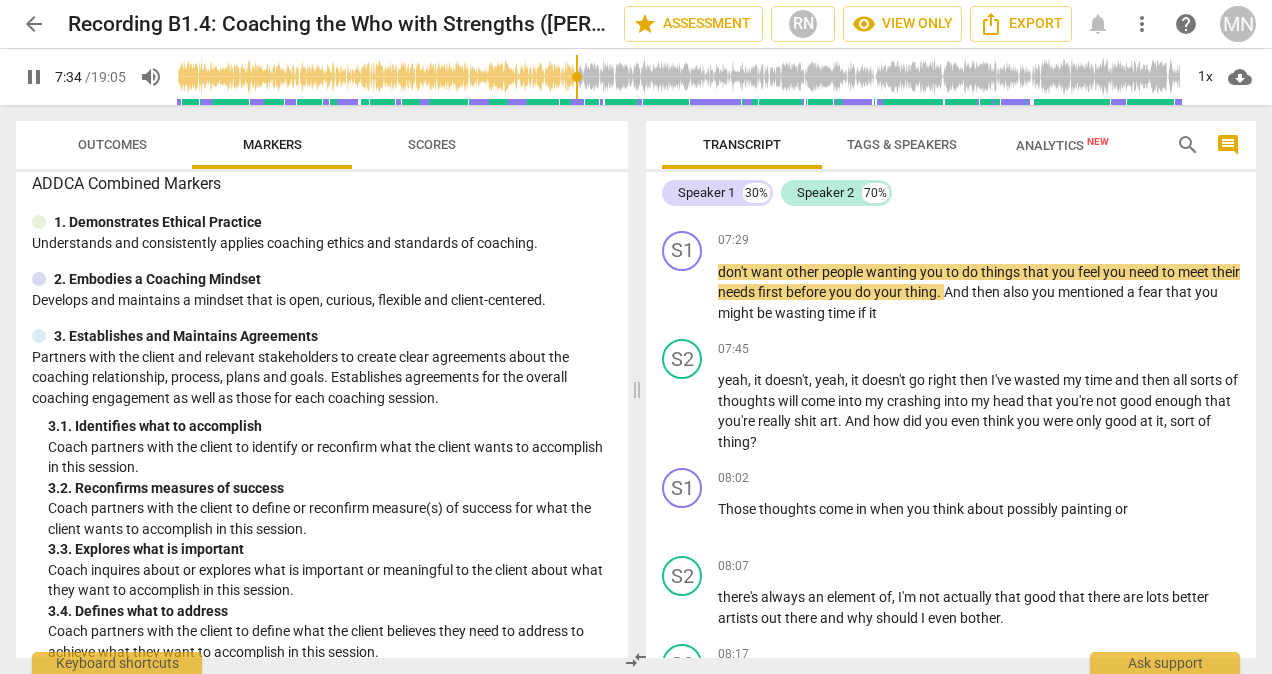 scroll, scrollTop: 2873, scrollLeft: 0, axis: vertical 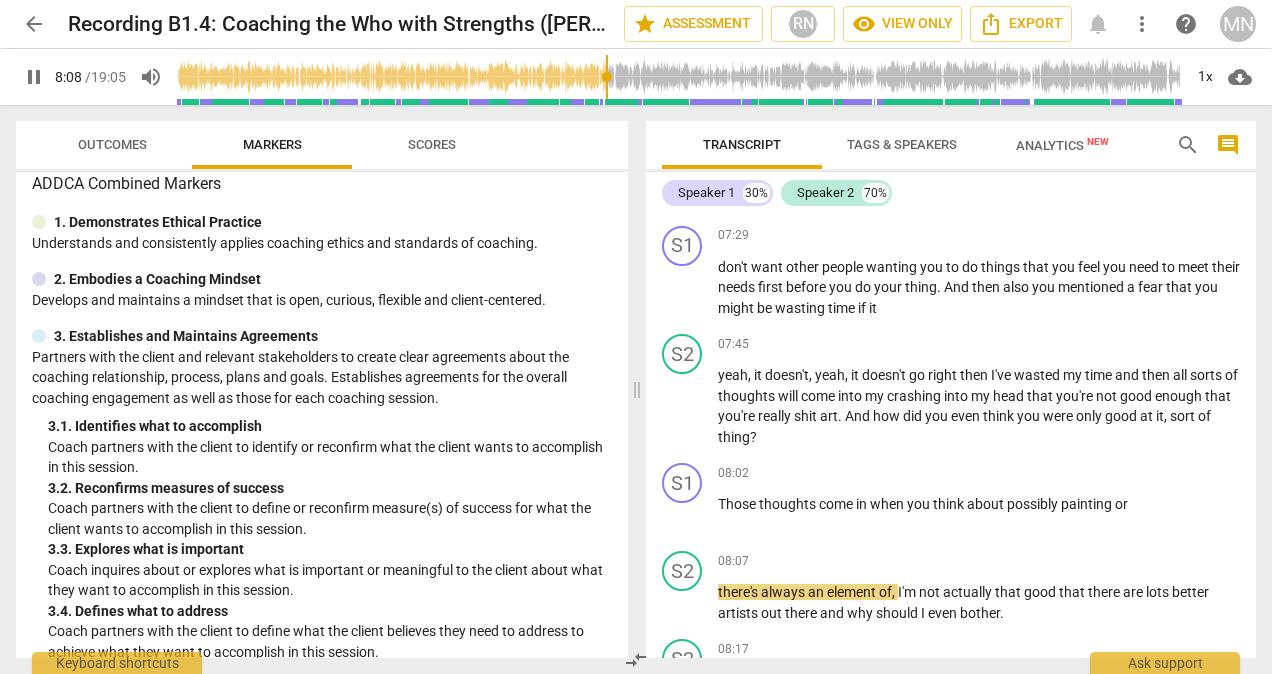 click on "S2 play_arrow pause 07:45 keyboard_arrow_right yeah ,   it   doesn't ,   yeah ,   it   doesn't   go   right   then   I've   wasted   my   time   and   then   all   sorts   of   thoughts   will   come   into   my   crashing   into   my   head   that   you're   not   good   enough   that   you're   really   shit   art .   And   how   did   you   even   think   you   were   only   good   at   it ,   sort   of   thing ?" at bounding box center [951, 390] 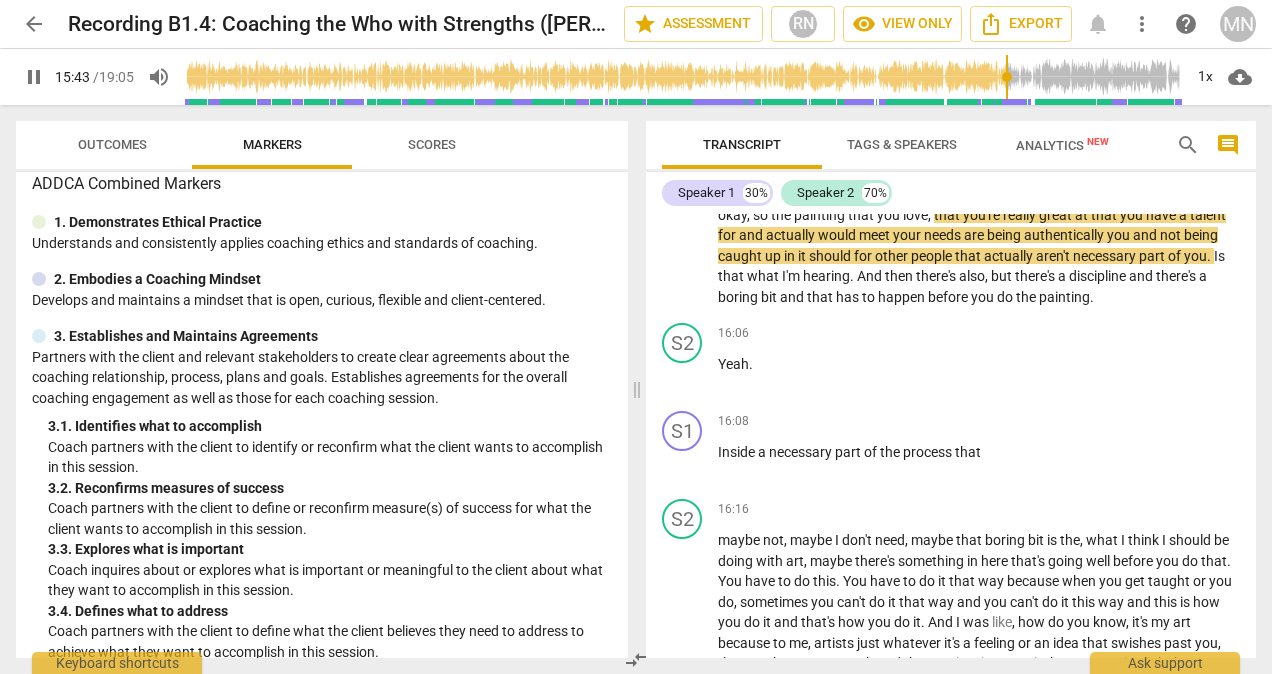 scroll, scrollTop: 6283, scrollLeft: 0, axis: vertical 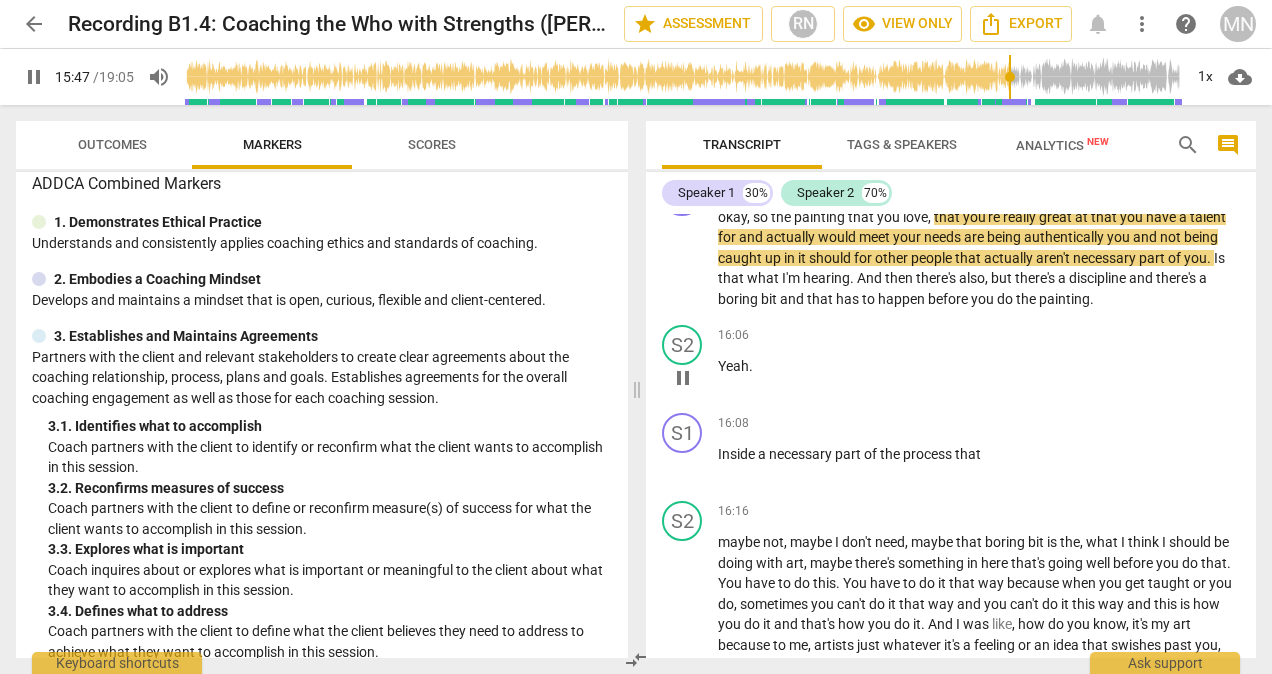 drag, startPoint x: 992, startPoint y: 577, endPoint x: 817, endPoint y: 422, distance: 233.77339 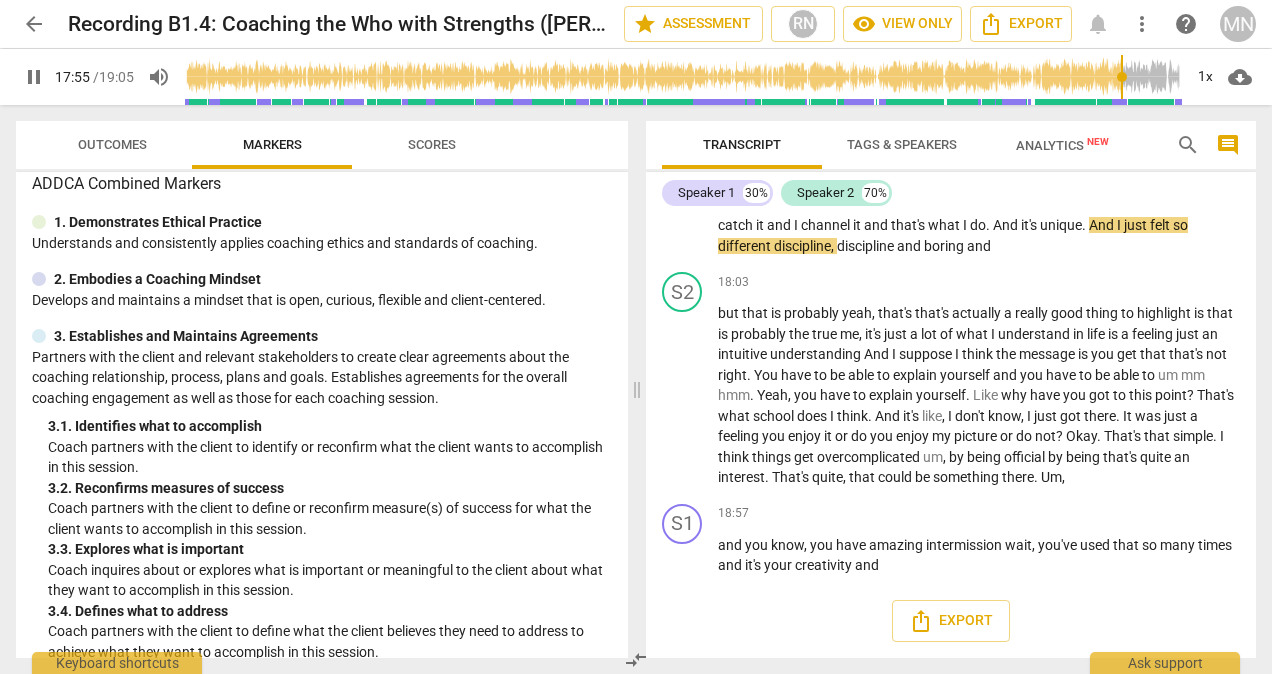 scroll, scrollTop: 7170, scrollLeft: 0, axis: vertical 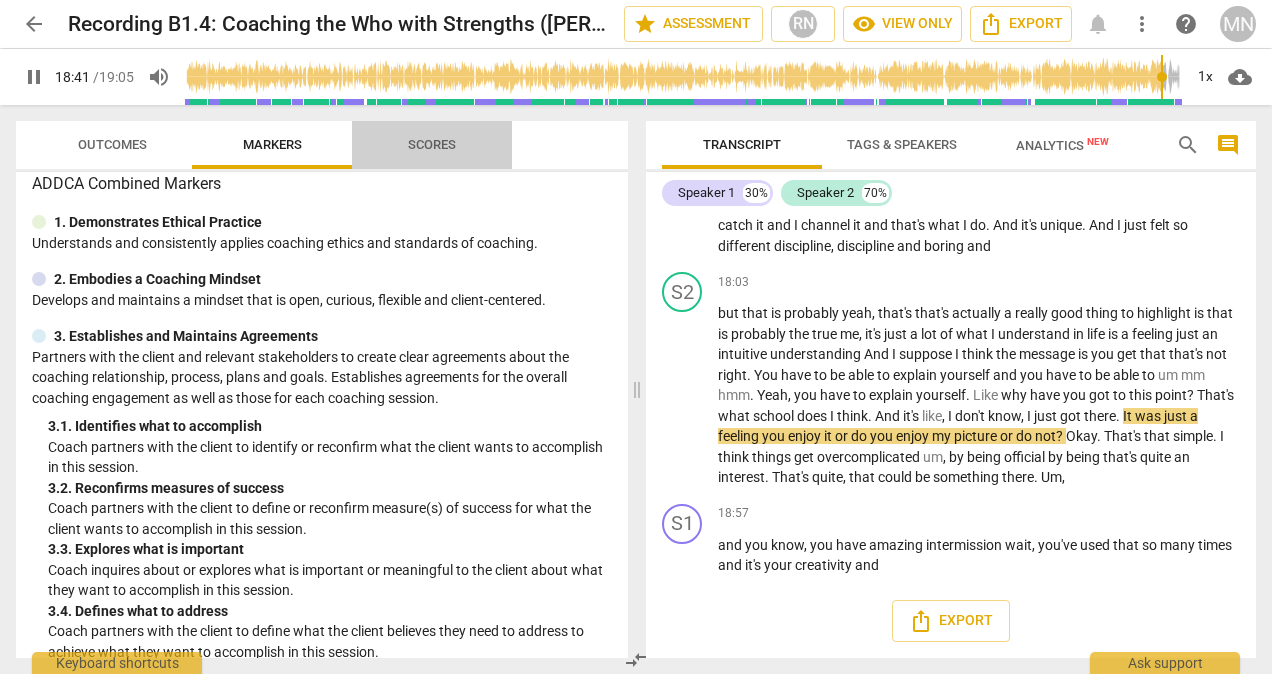 click on "Scores" at bounding box center [432, 144] 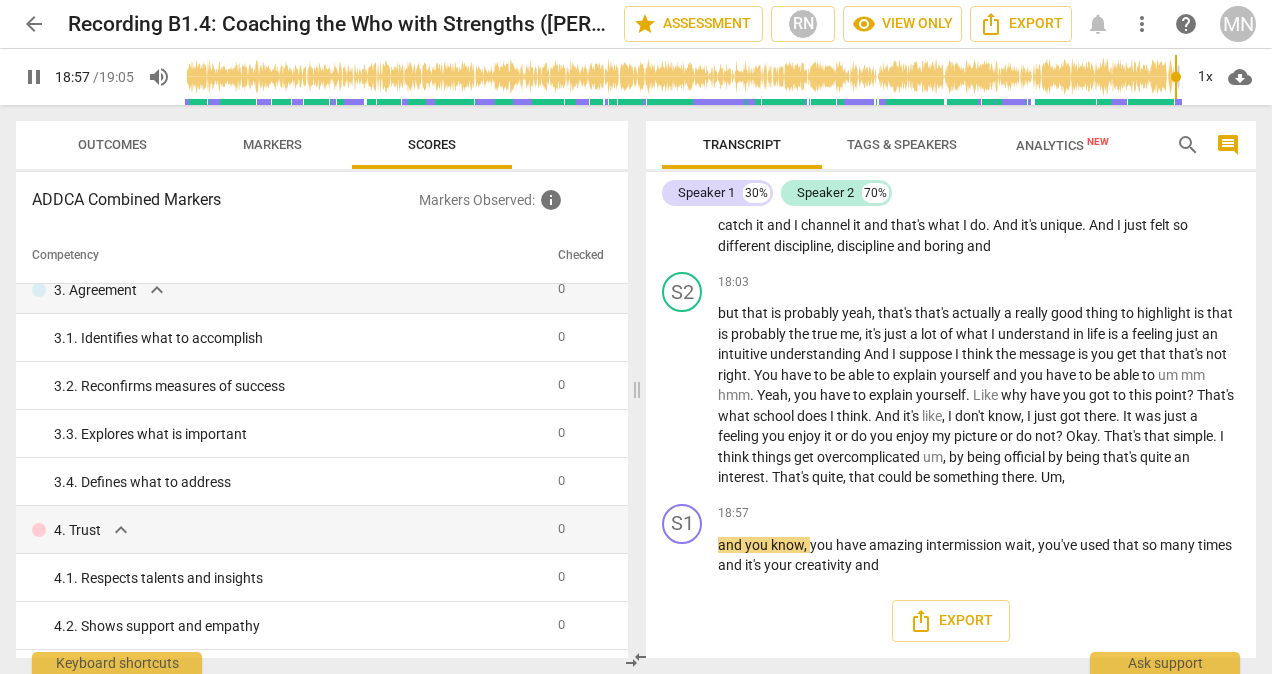 scroll, scrollTop: 0, scrollLeft: 0, axis: both 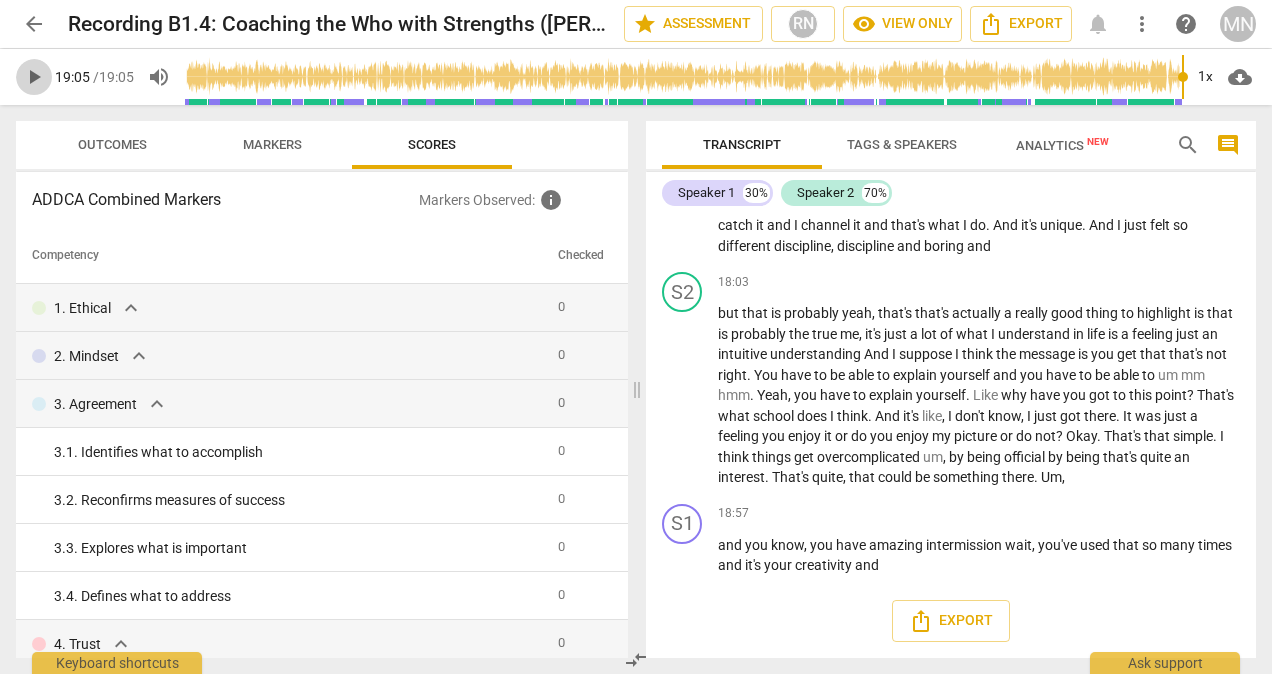 click on "play_arrow" at bounding box center (34, 77) 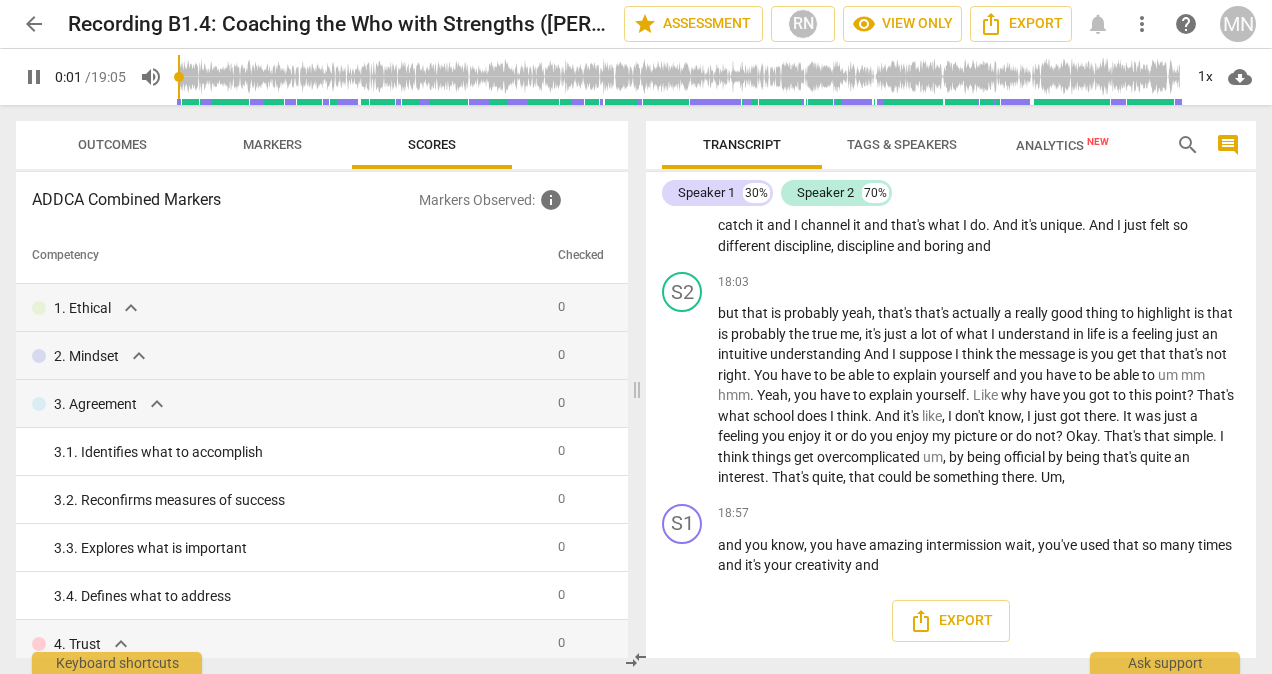 scroll, scrollTop: 40, scrollLeft: 0, axis: vertical 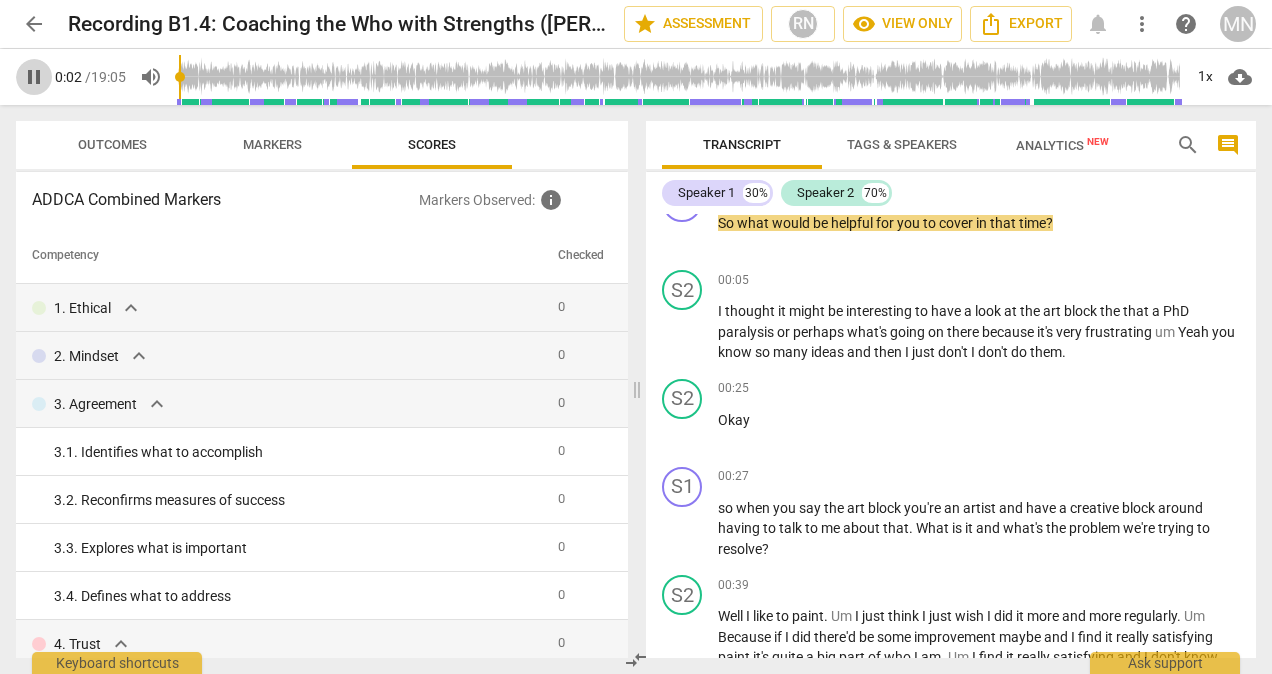 click on "pause" at bounding box center [34, 77] 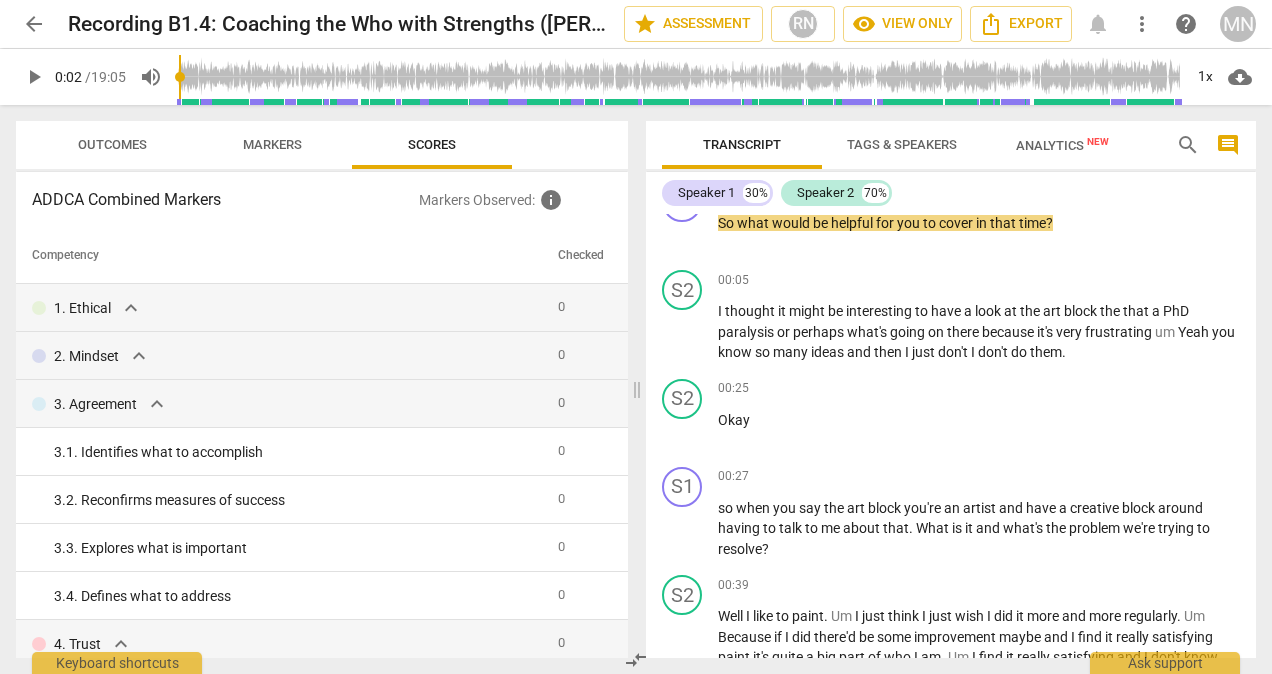 type on "3" 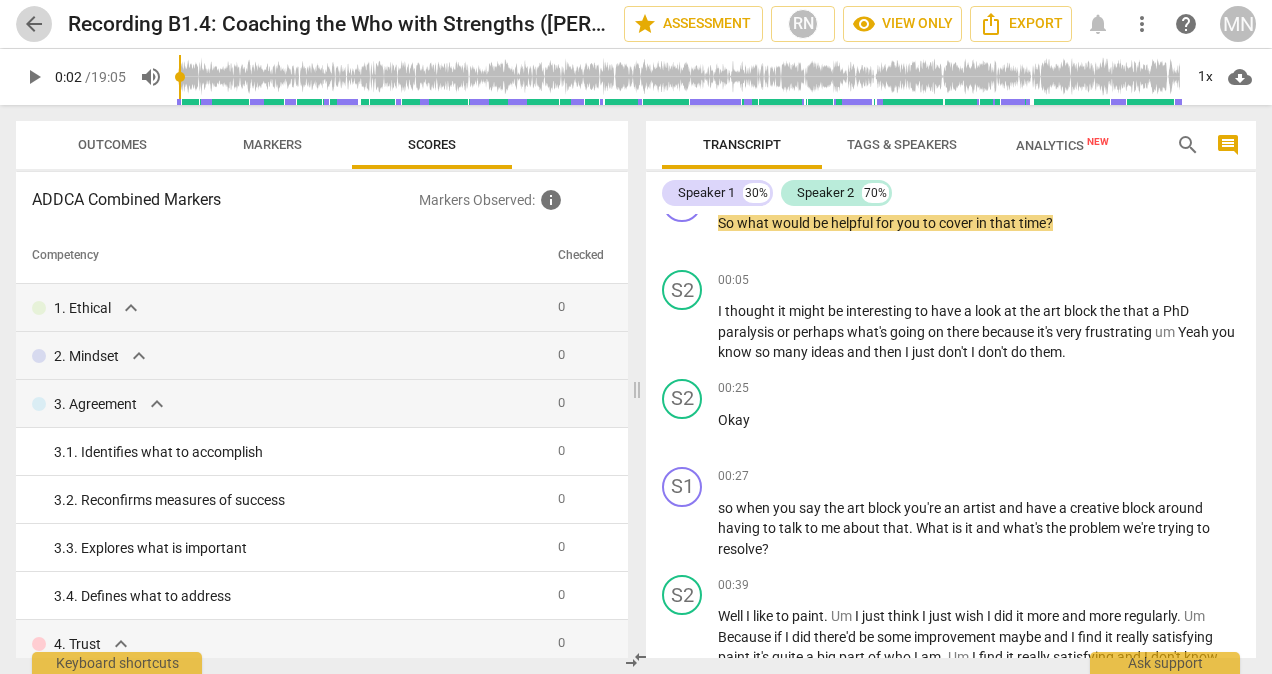click on "arrow_back" at bounding box center (34, 24) 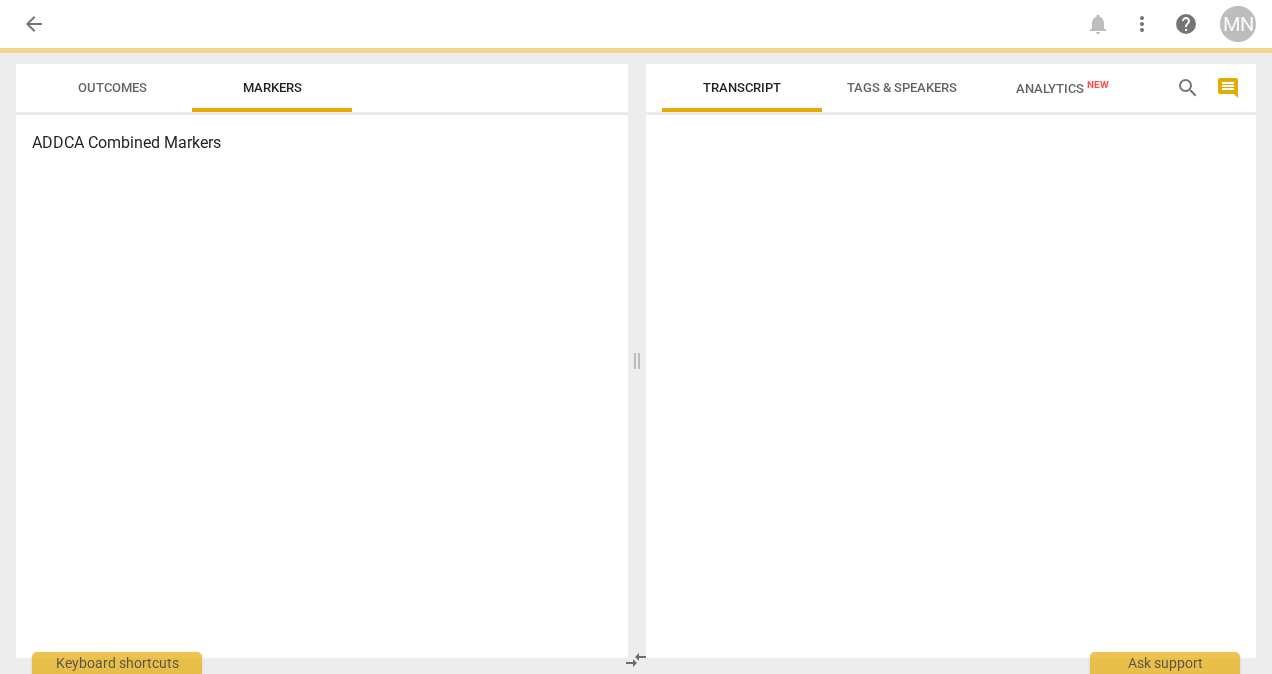 scroll, scrollTop: 0, scrollLeft: 0, axis: both 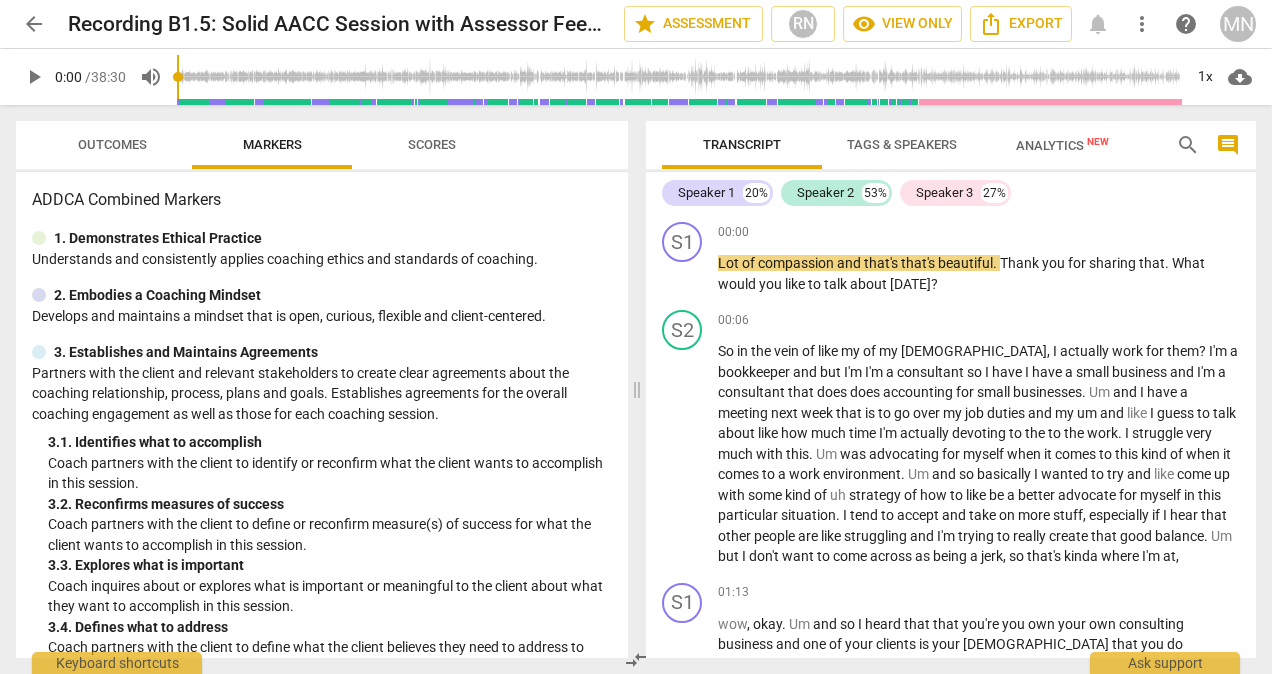 click on "play_arrow" at bounding box center (34, 77) 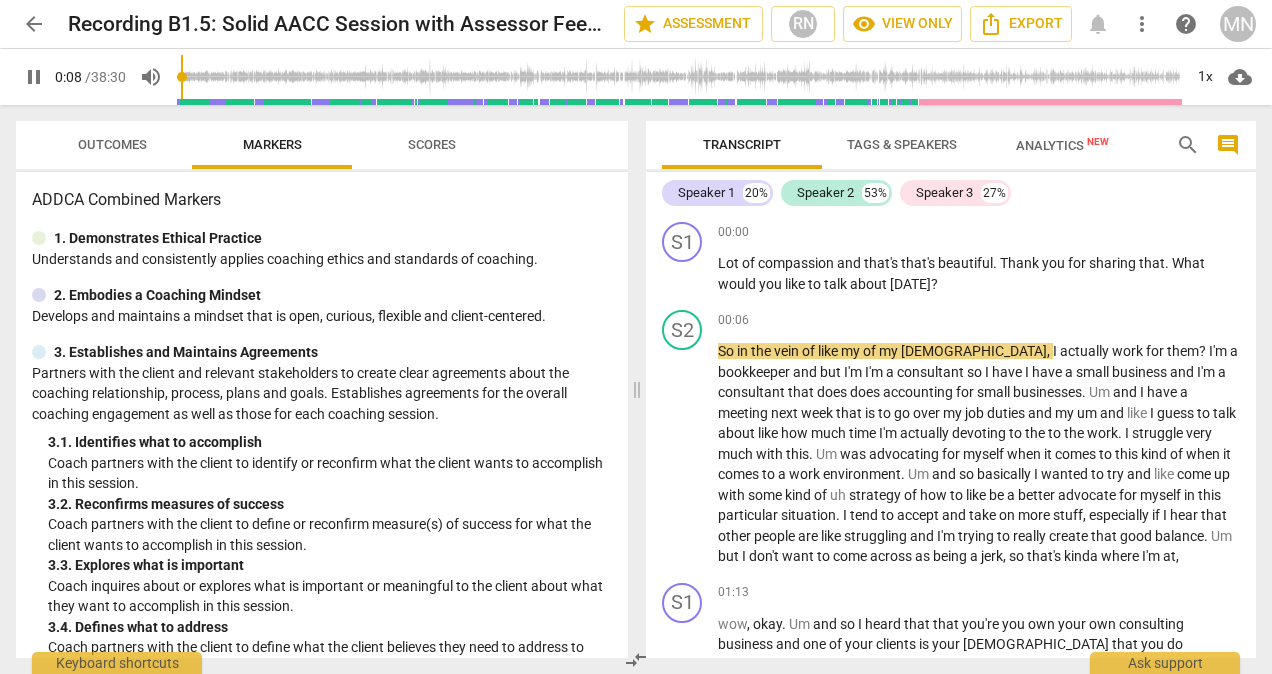 type on "9" 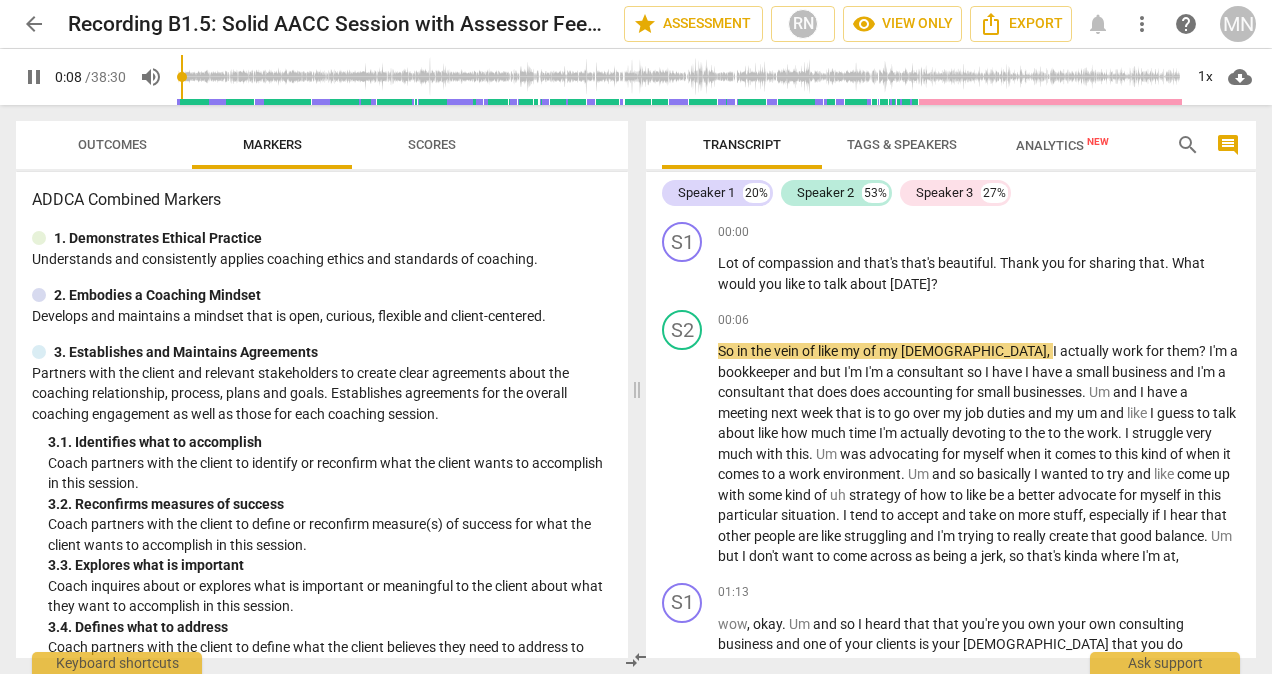 type 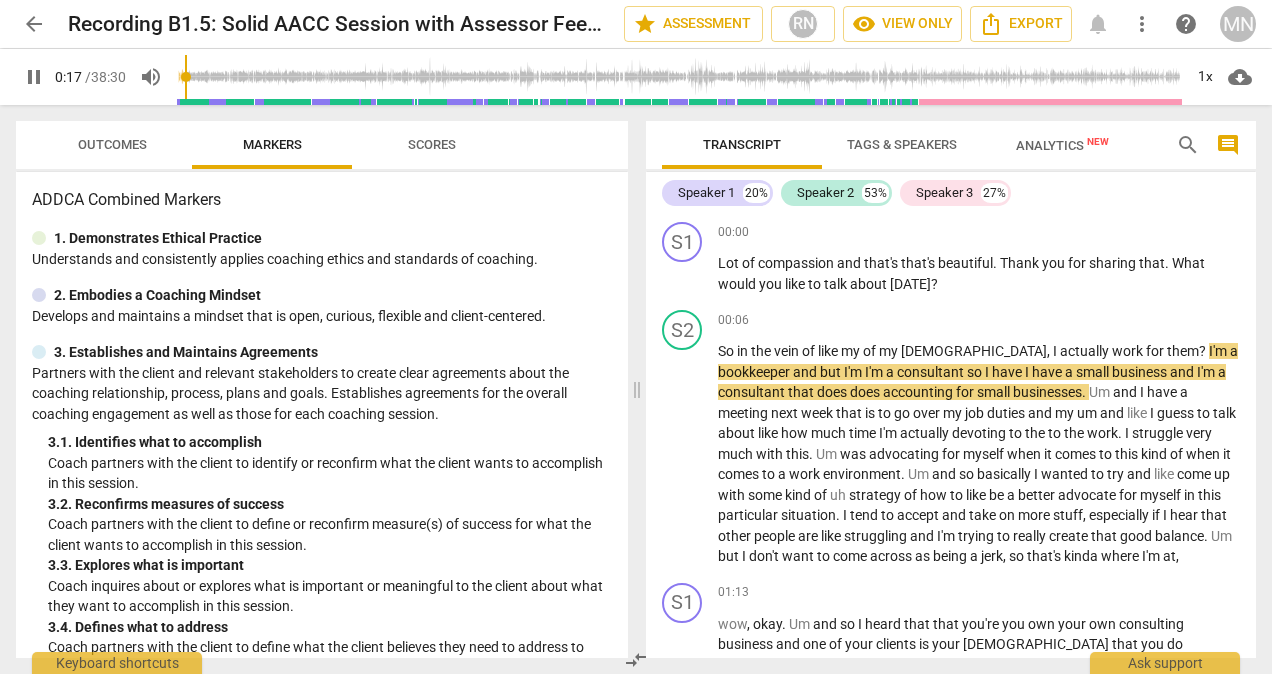 type on "18" 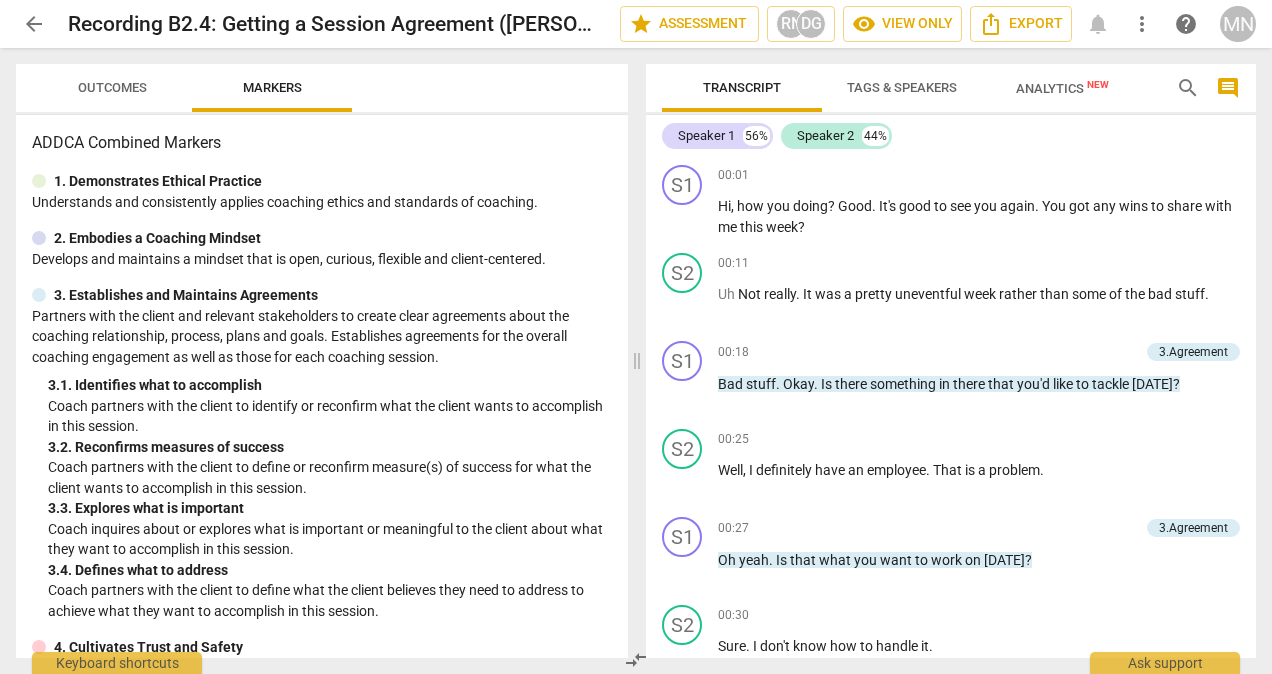 scroll, scrollTop: 0, scrollLeft: 0, axis: both 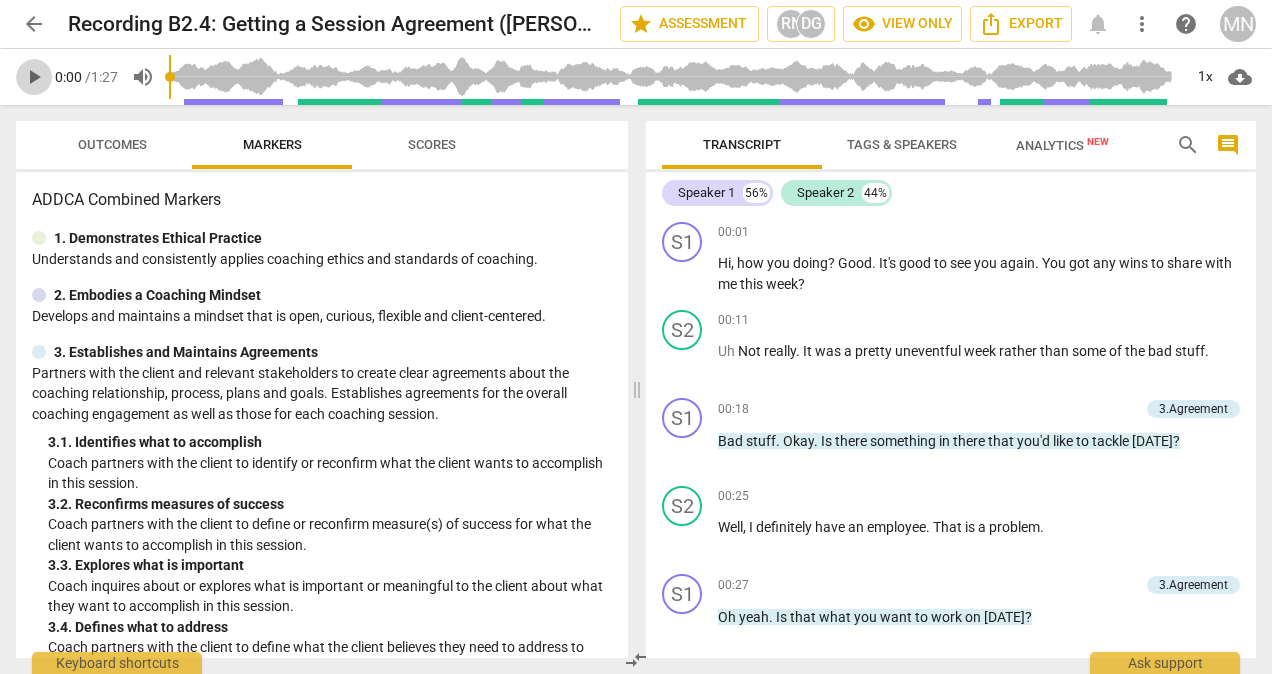click on "play_arrow" at bounding box center [34, 77] 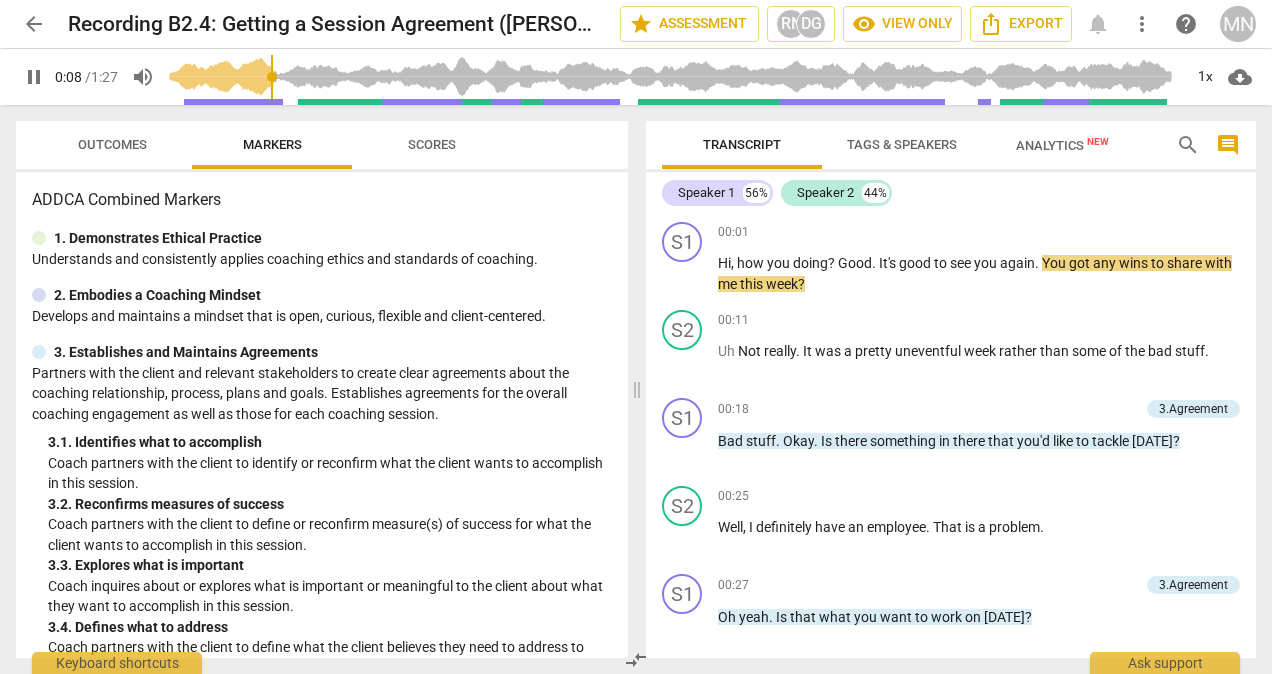scroll, scrollTop: 131, scrollLeft: 0, axis: vertical 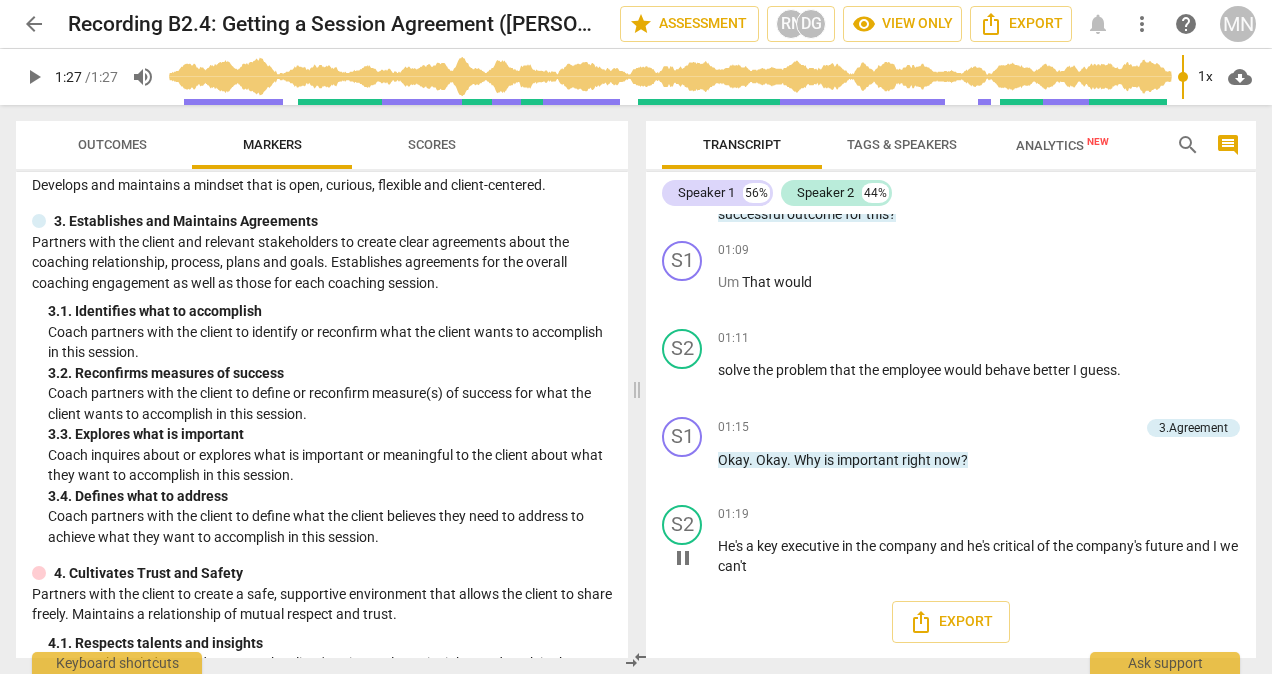 type on "87" 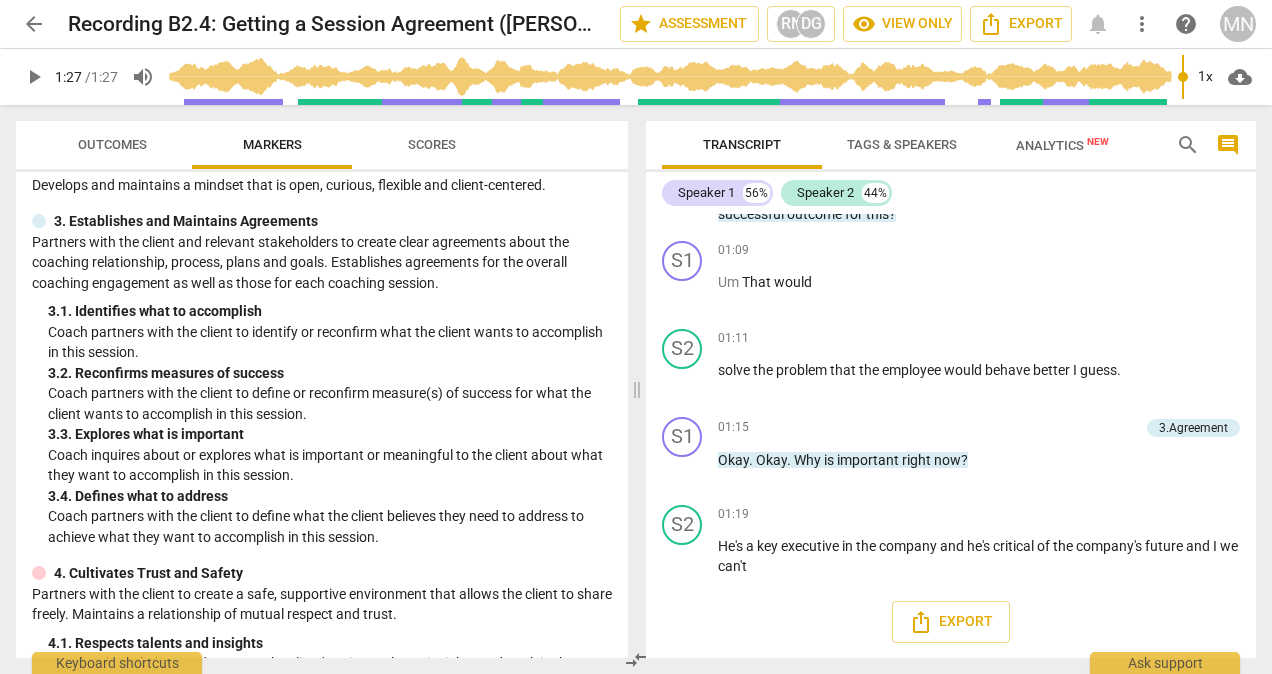 click on "arrow_back" at bounding box center (34, 24) 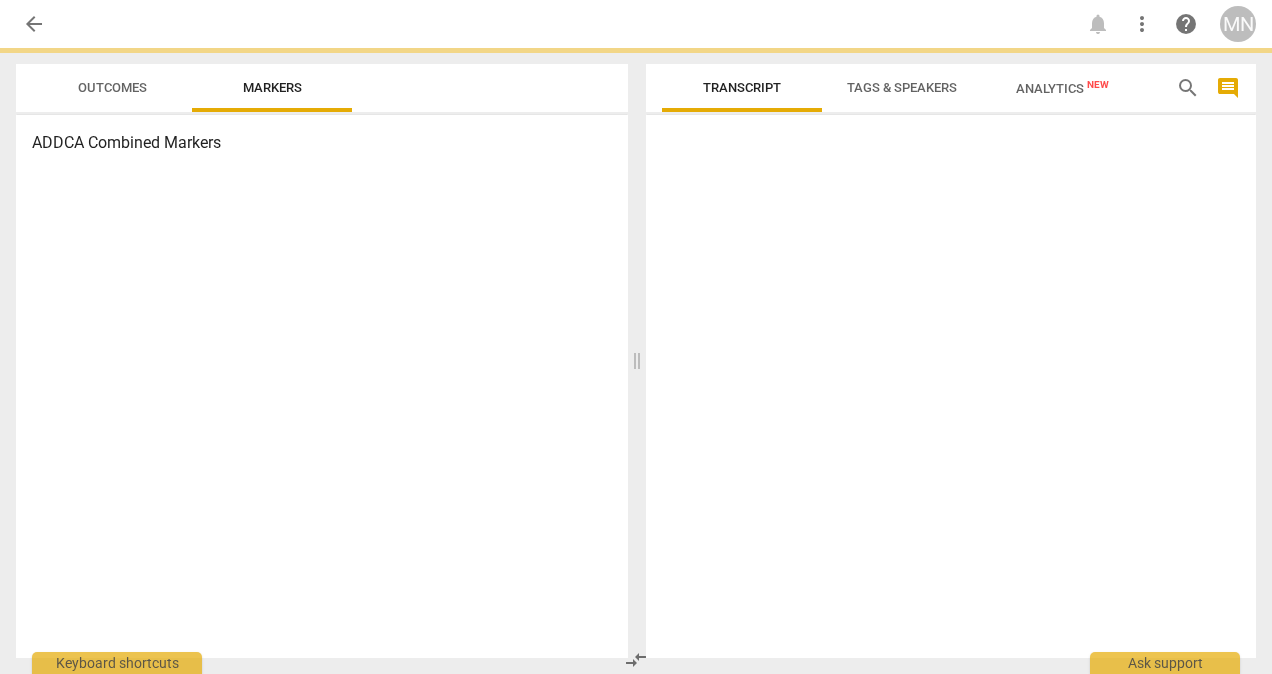 scroll, scrollTop: 0, scrollLeft: 0, axis: both 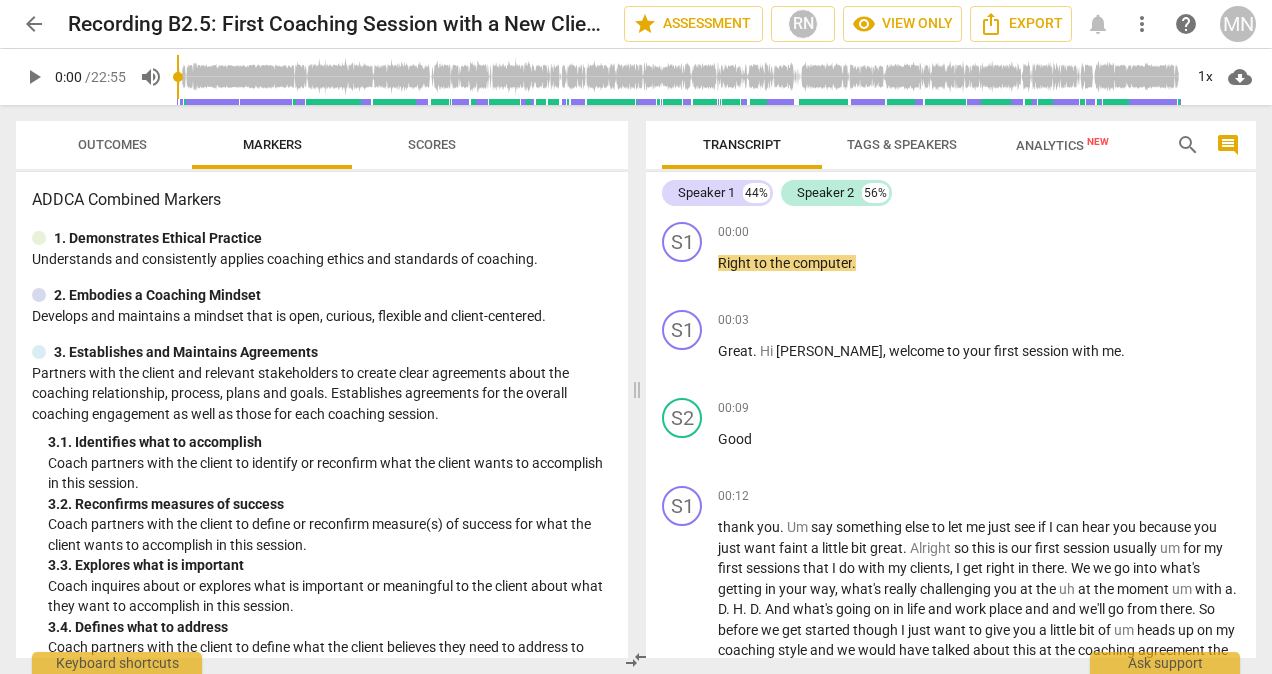click on "play_arrow" at bounding box center (34, 77) 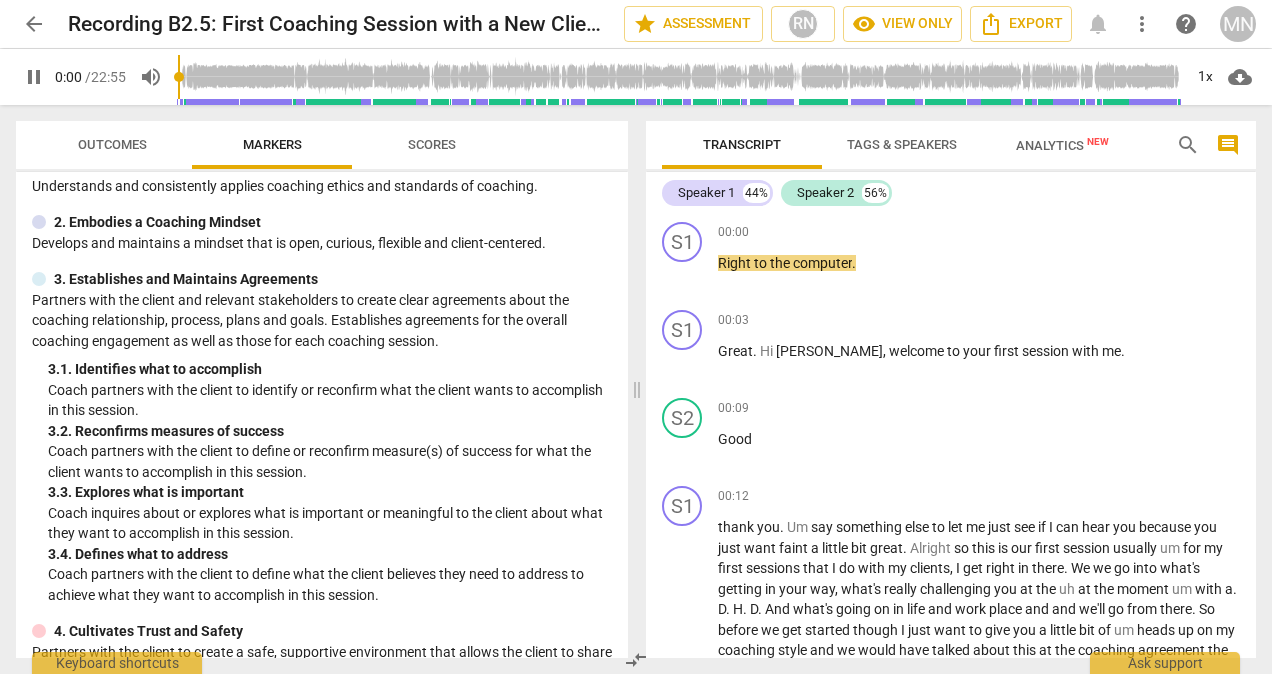 scroll, scrollTop: 74, scrollLeft: 0, axis: vertical 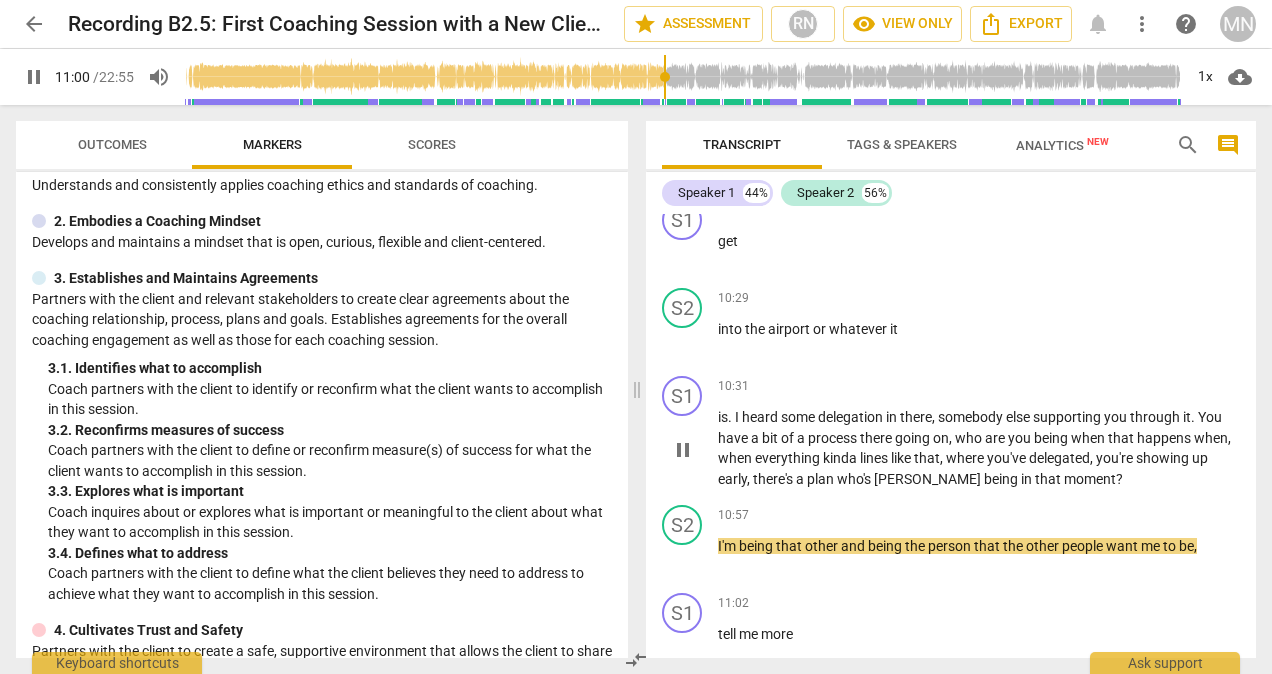 click on "pause" at bounding box center [683, 450] 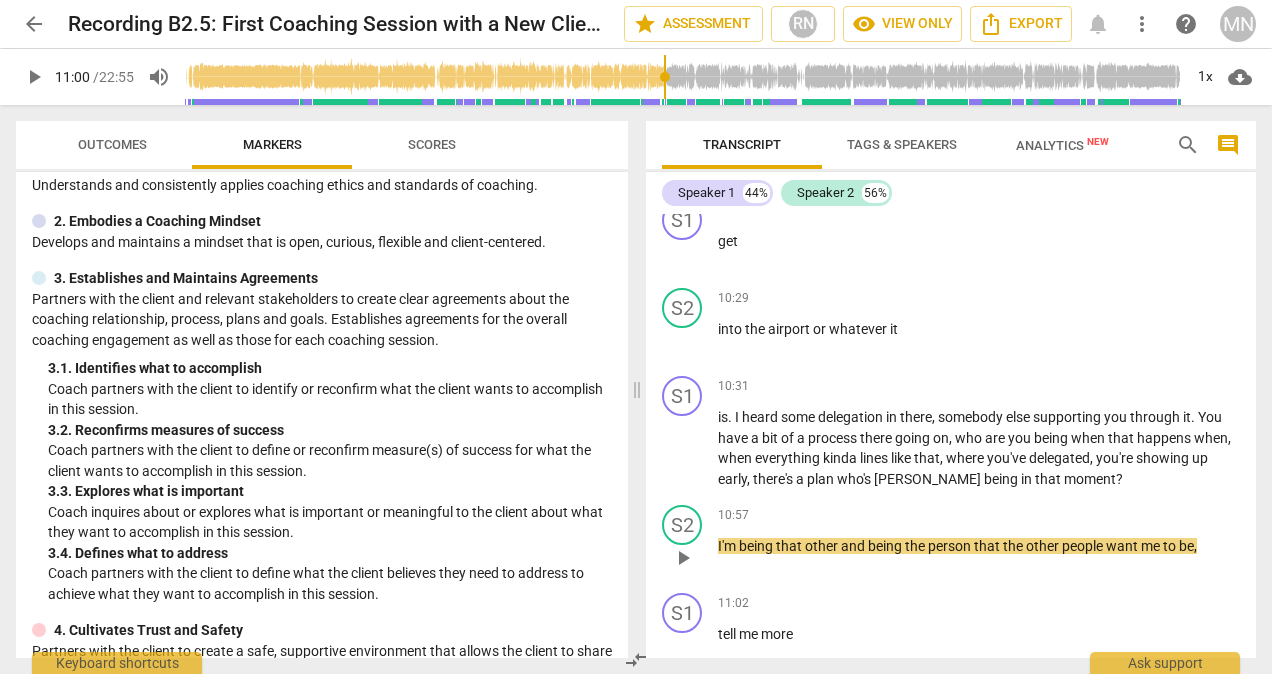scroll, scrollTop: 3659, scrollLeft: 0, axis: vertical 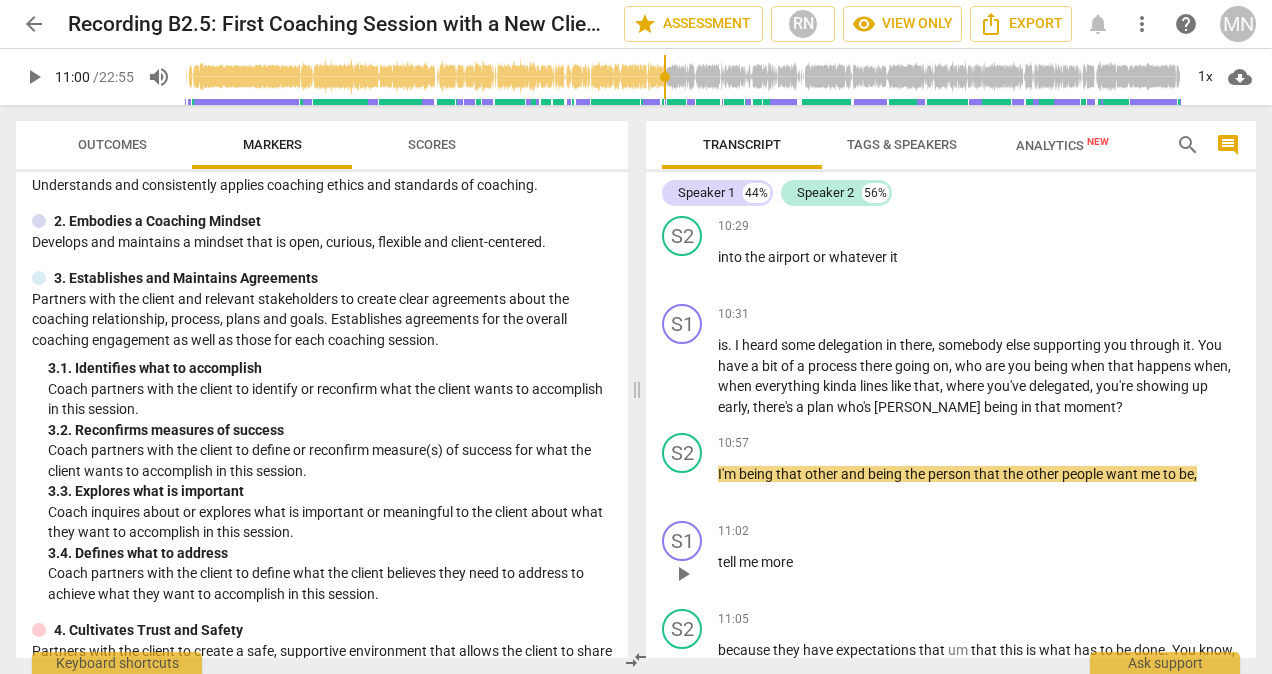 click on "play_arrow" at bounding box center [683, 574] 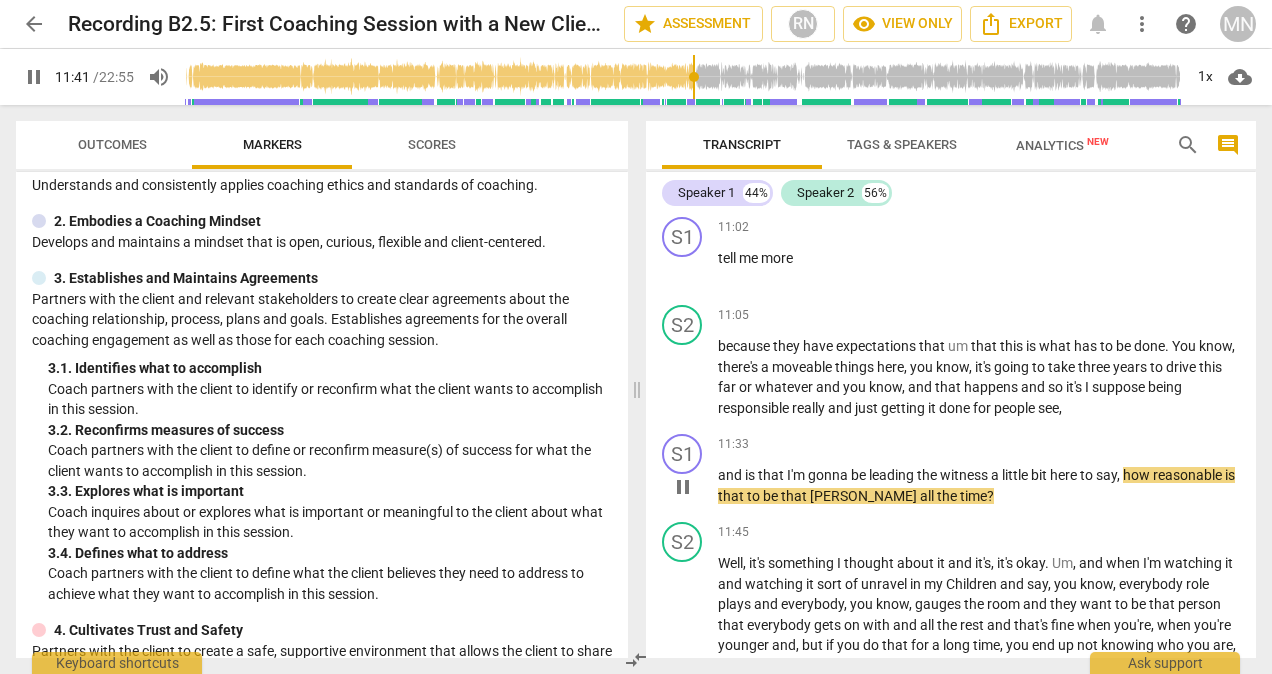 scroll, scrollTop: 3996, scrollLeft: 0, axis: vertical 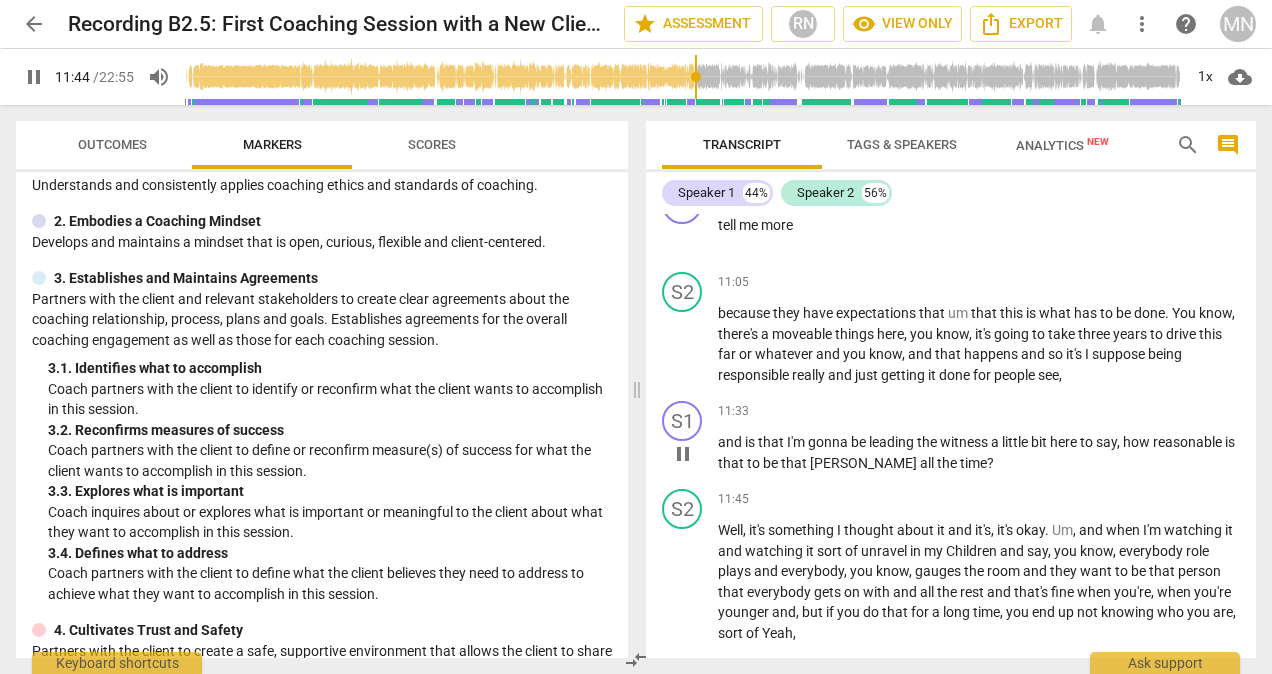 click on "pause" at bounding box center [683, 454] 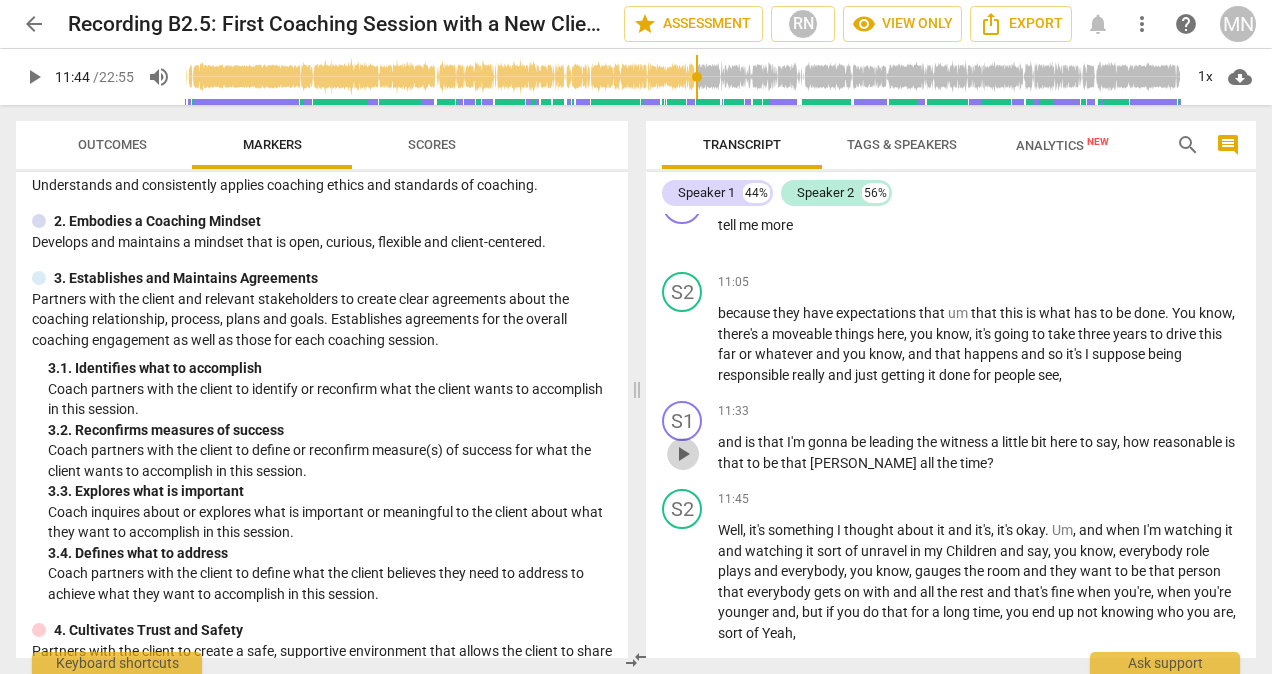 click on "play_arrow" at bounding box center (683, 454) 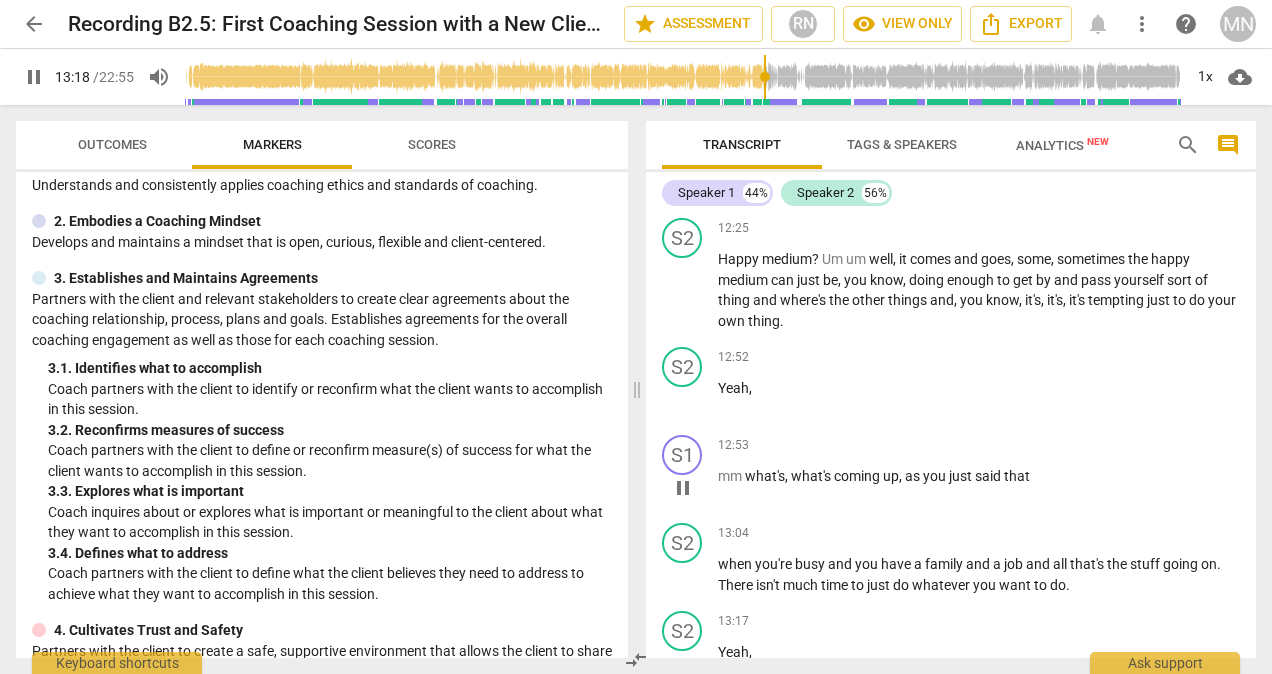 scroll, scrollTop: 5130, scrollLeft: 0, axis: vertical 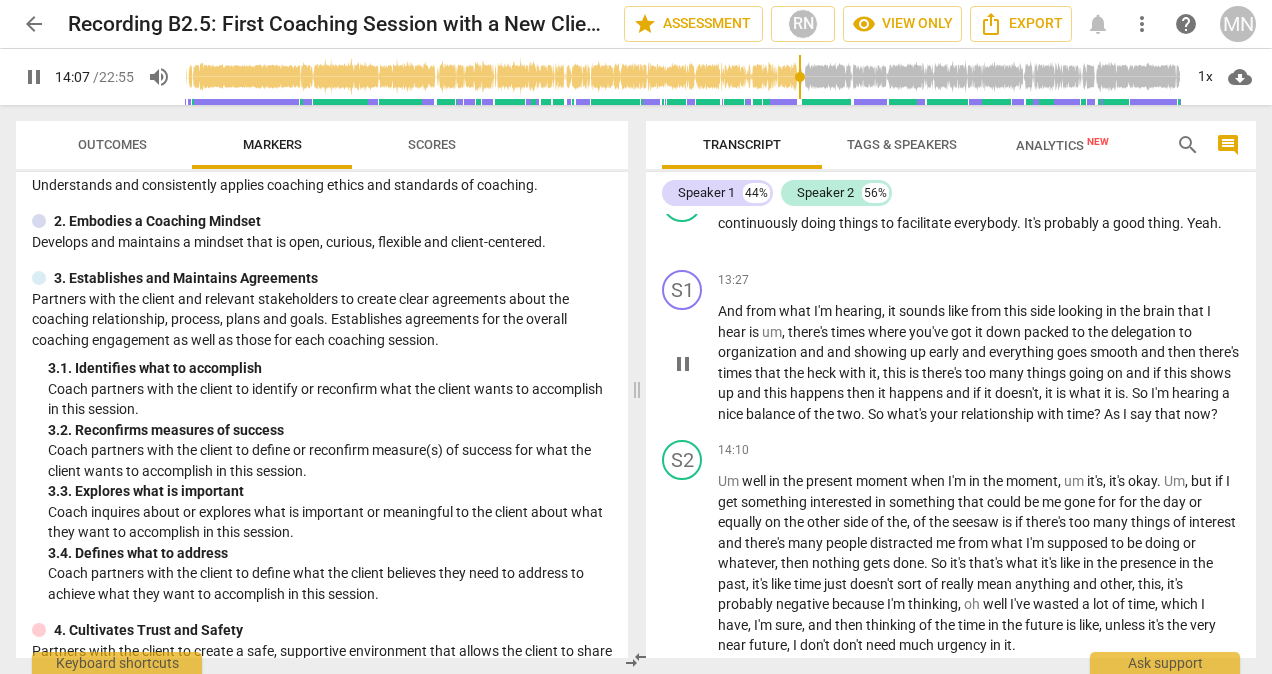 click on "pause" at bounding box center (683, 364) 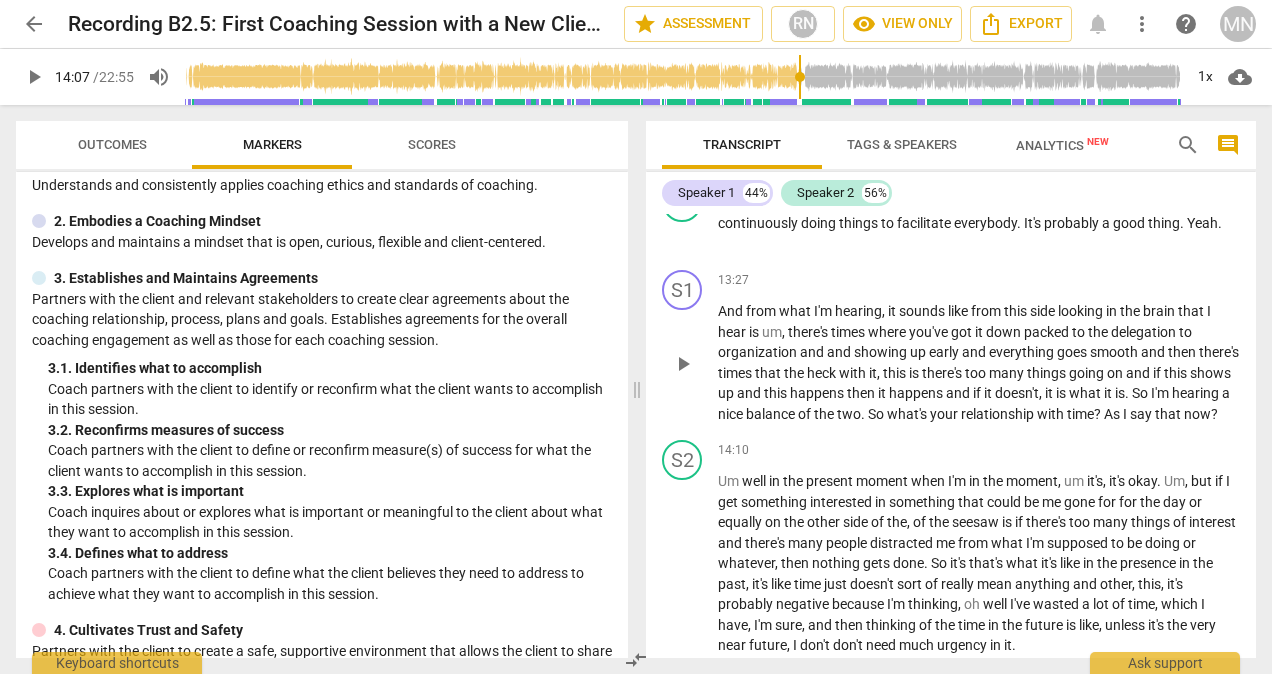 click on "play_arrow" at bounding box center [683, 364] 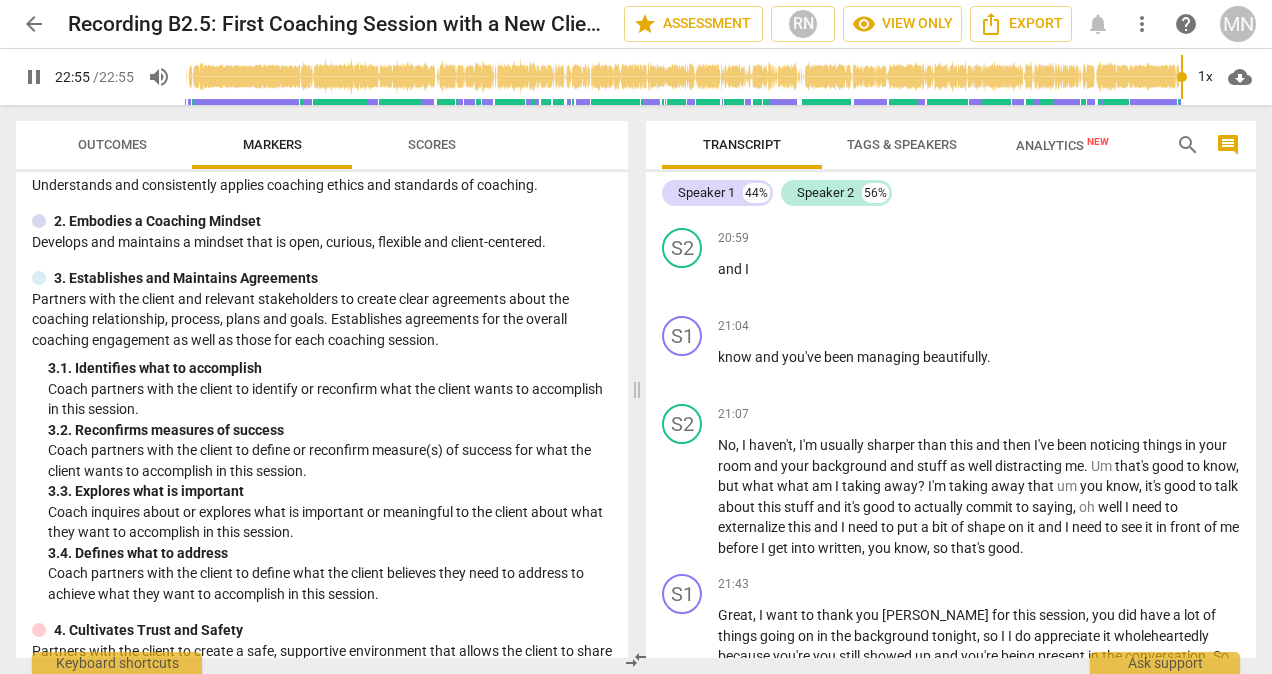 scroll, scrollTop: 7483, scrollLeft: 0, axis: vertical 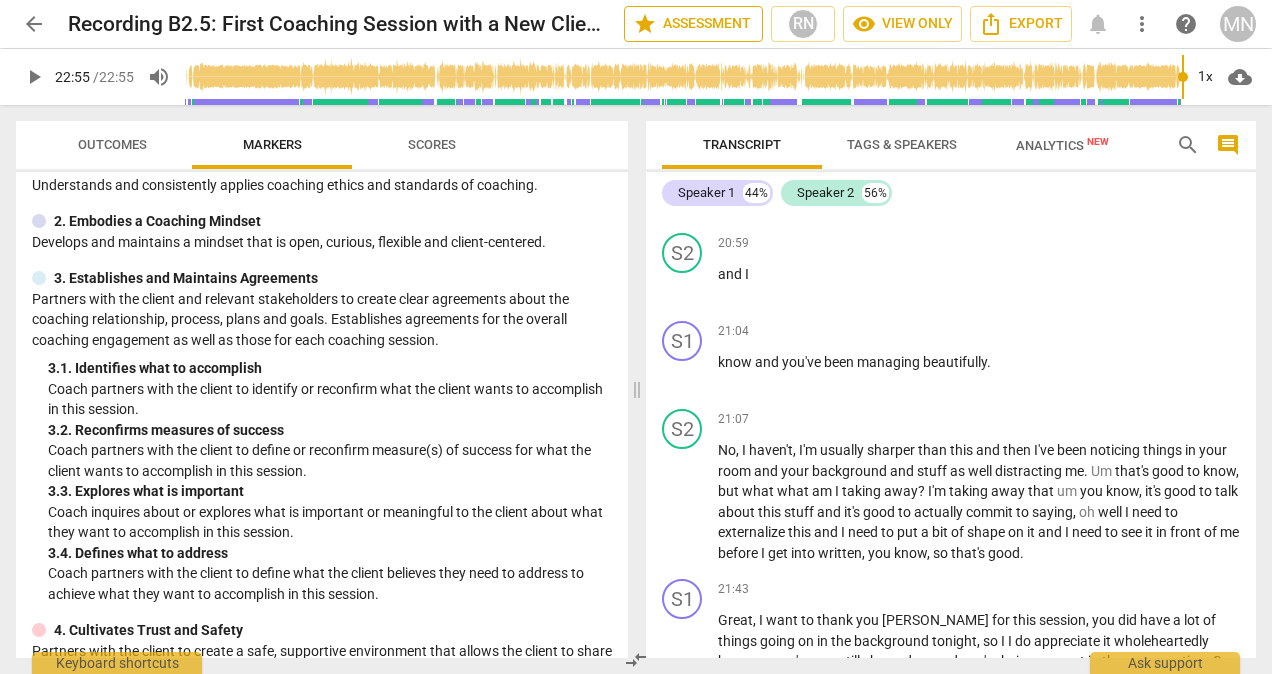 type on "1375" 